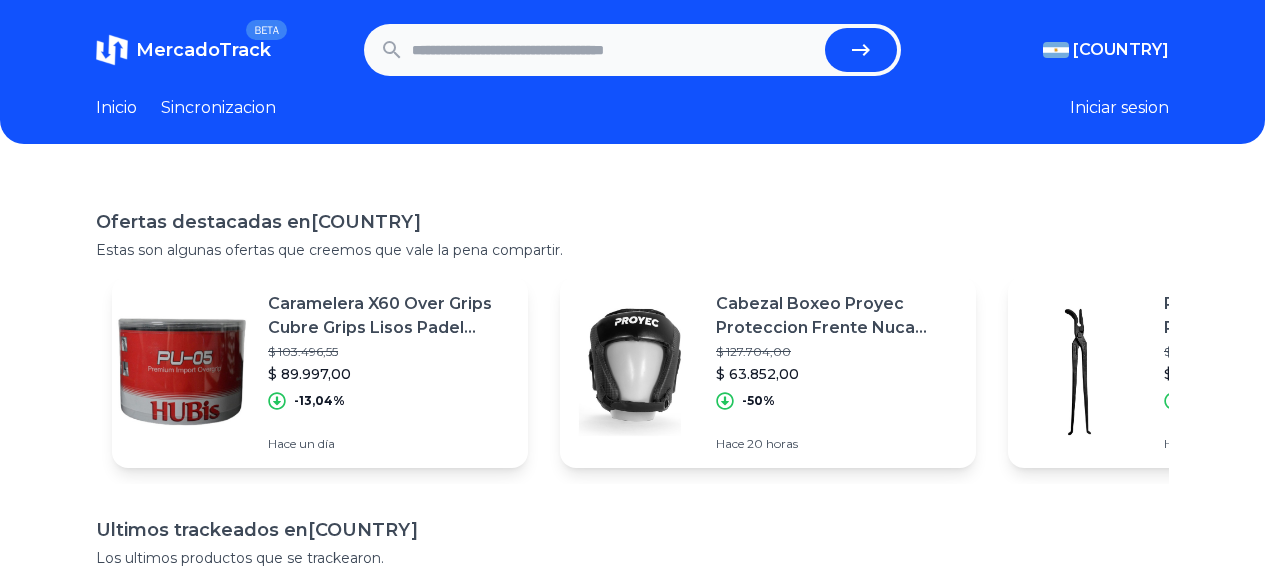 scroll, scrollTop: 0, scrollLeft: 0, axis: both 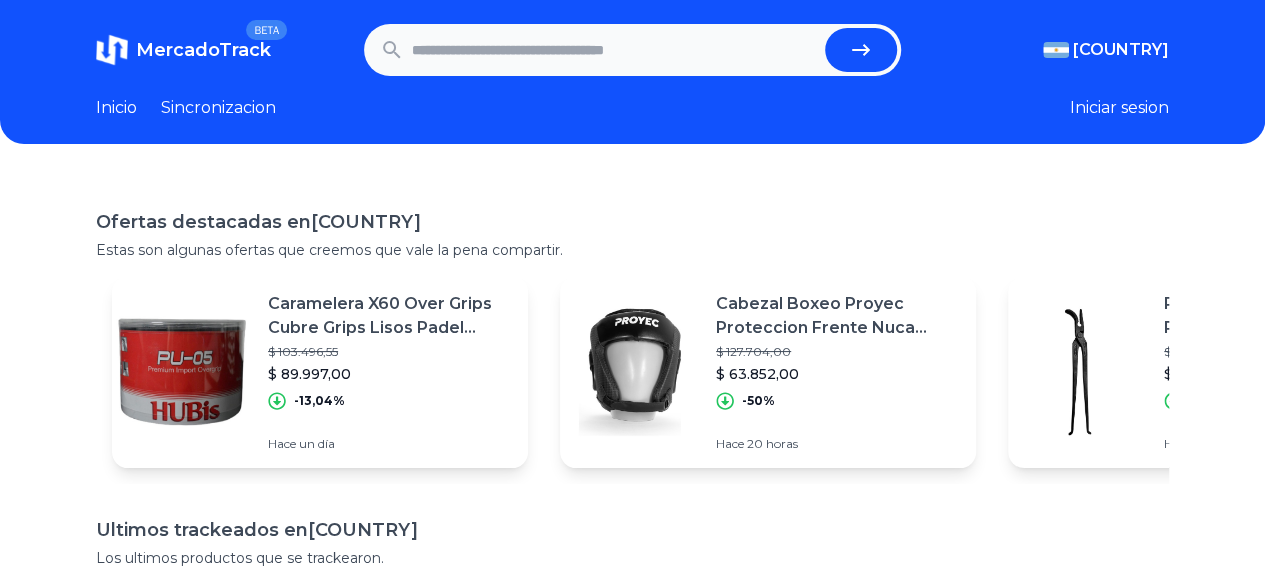 click at bounding box center [614, 50] 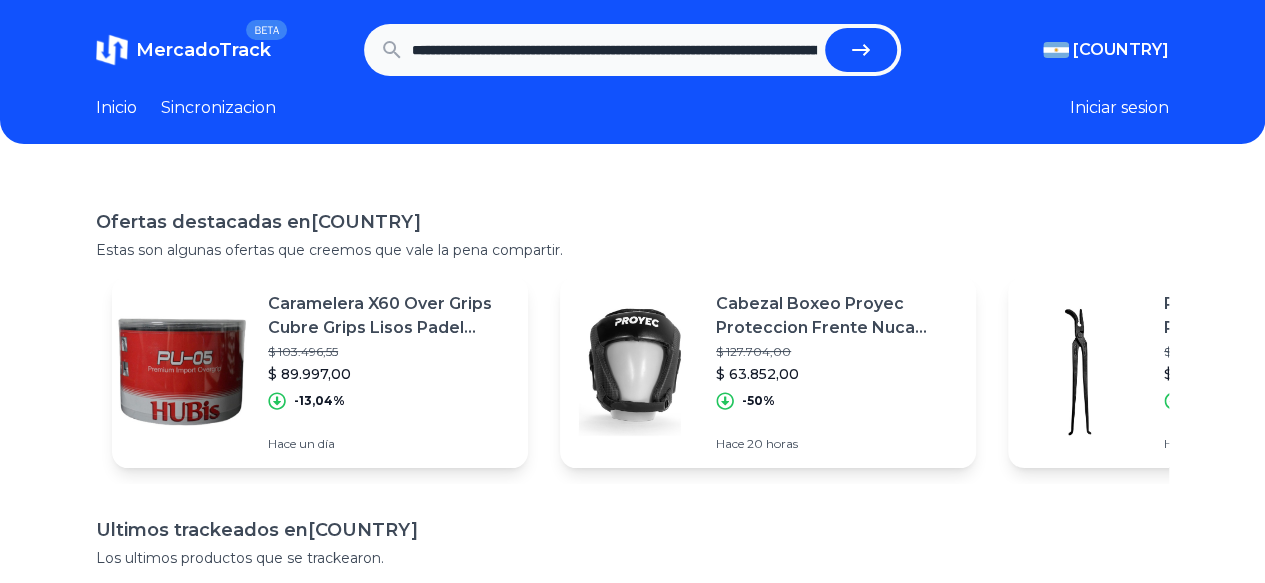 scroll, scrollTop: 0, scrollLeft: 923, axis: horizontal 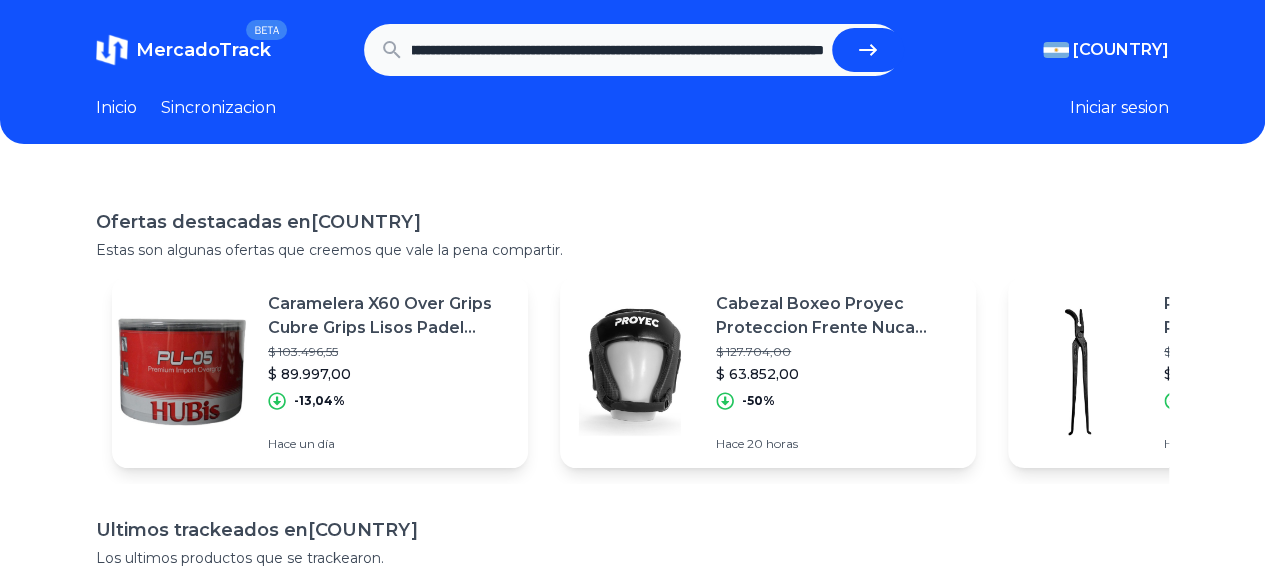 type on "**********" 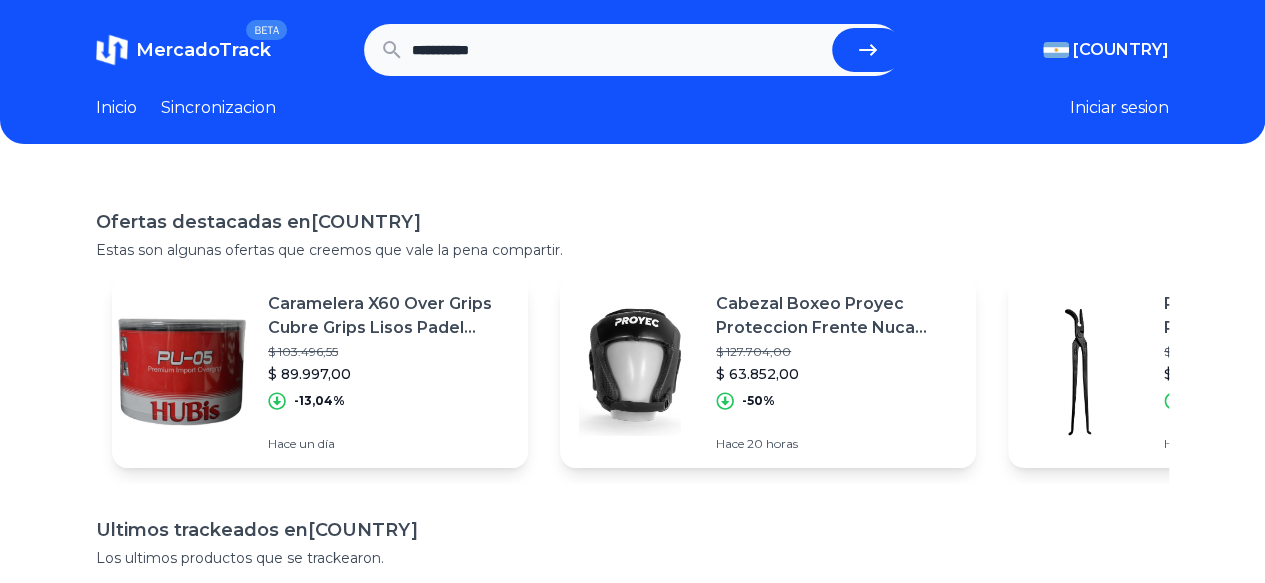 scroll, scrollTop: 0, scrollLeft: 0, axis: both 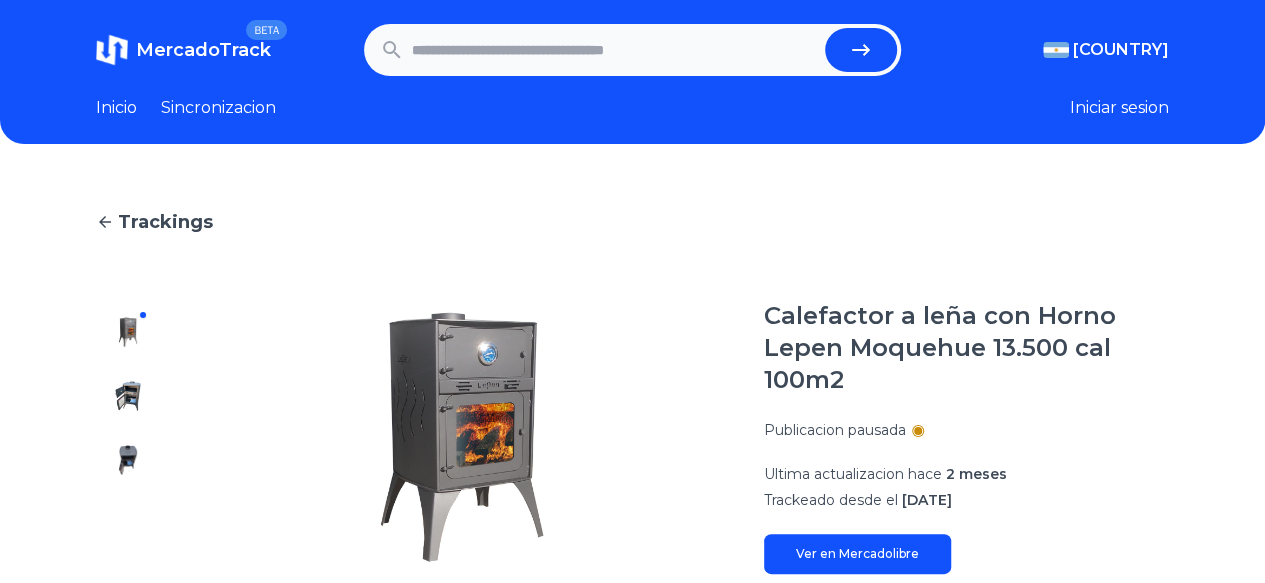 click at bounding box center (614, 50) 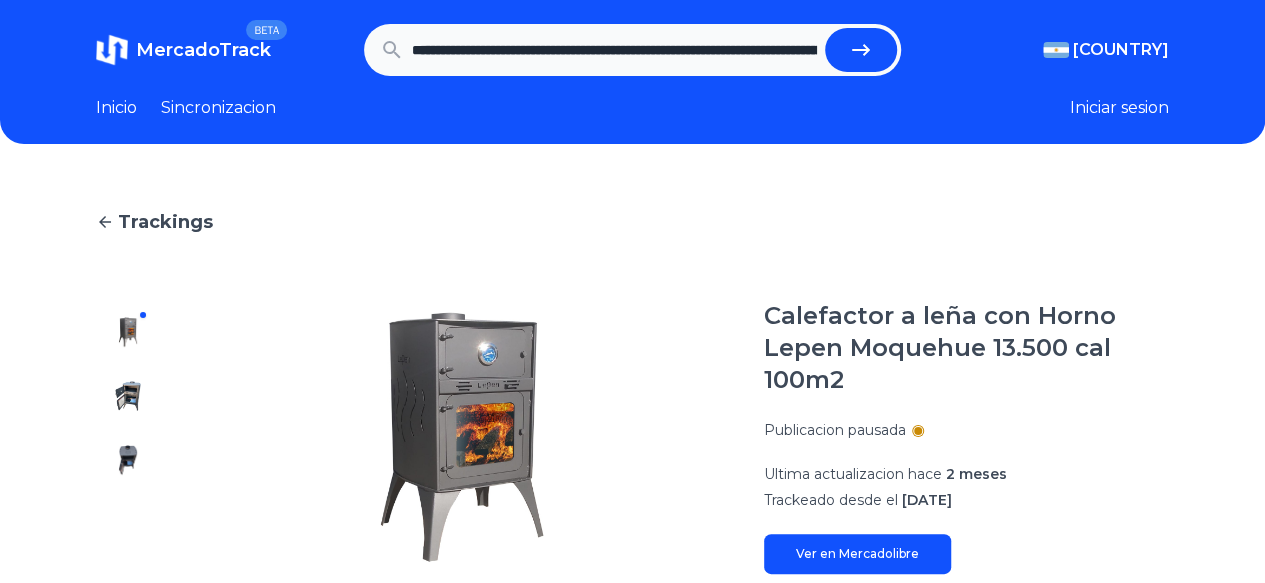 scroll, scrollTop: 0, scrollLeft: 972, axis: horizontal 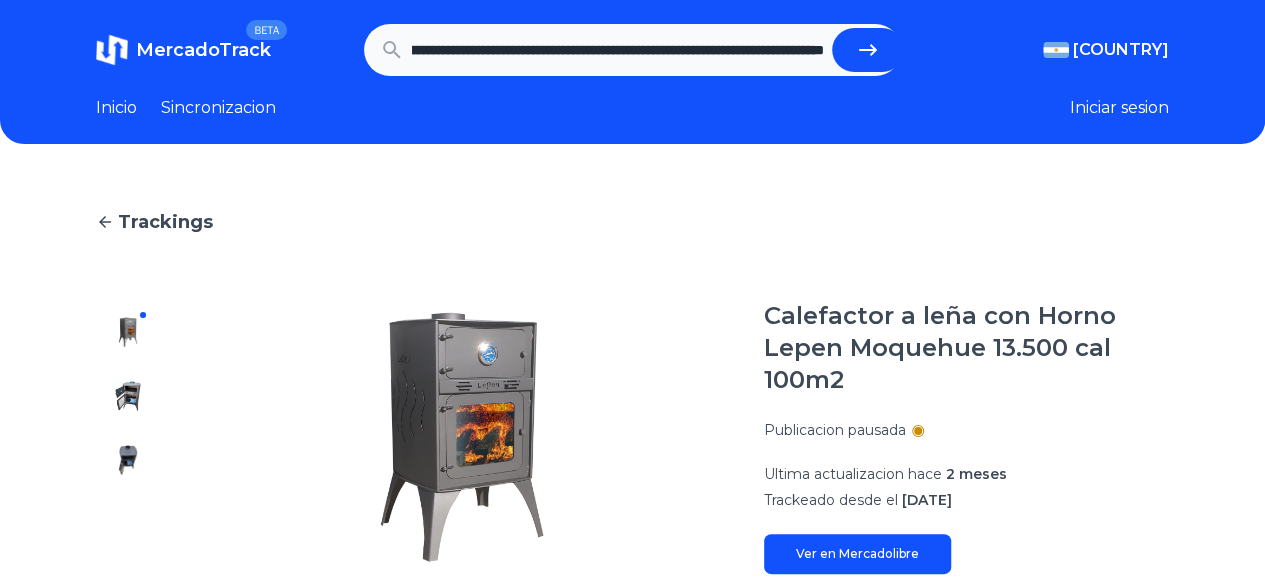type on "**********" 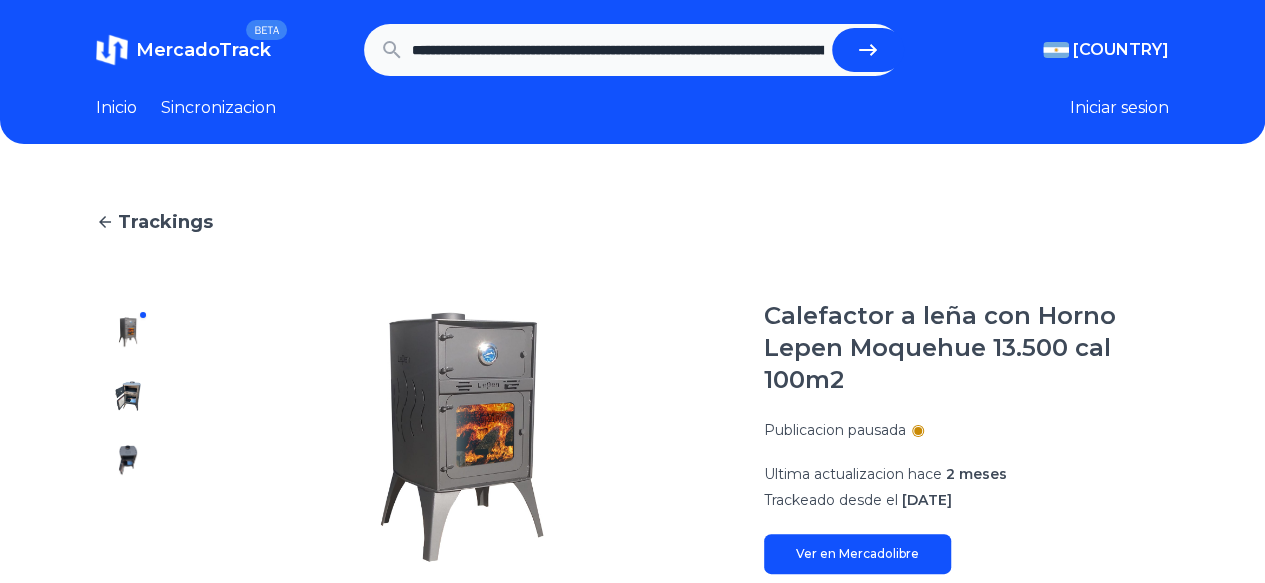 click at bounding box center (868, 50) 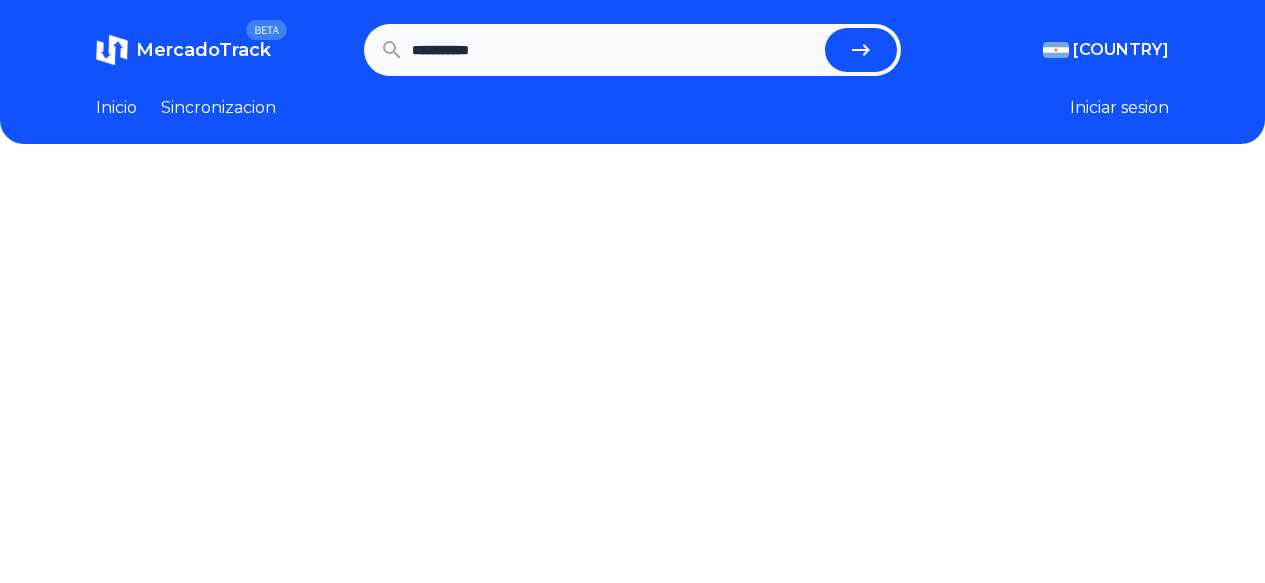 scroll, scrollTop: 0, scrollLeft: 0, axis: both 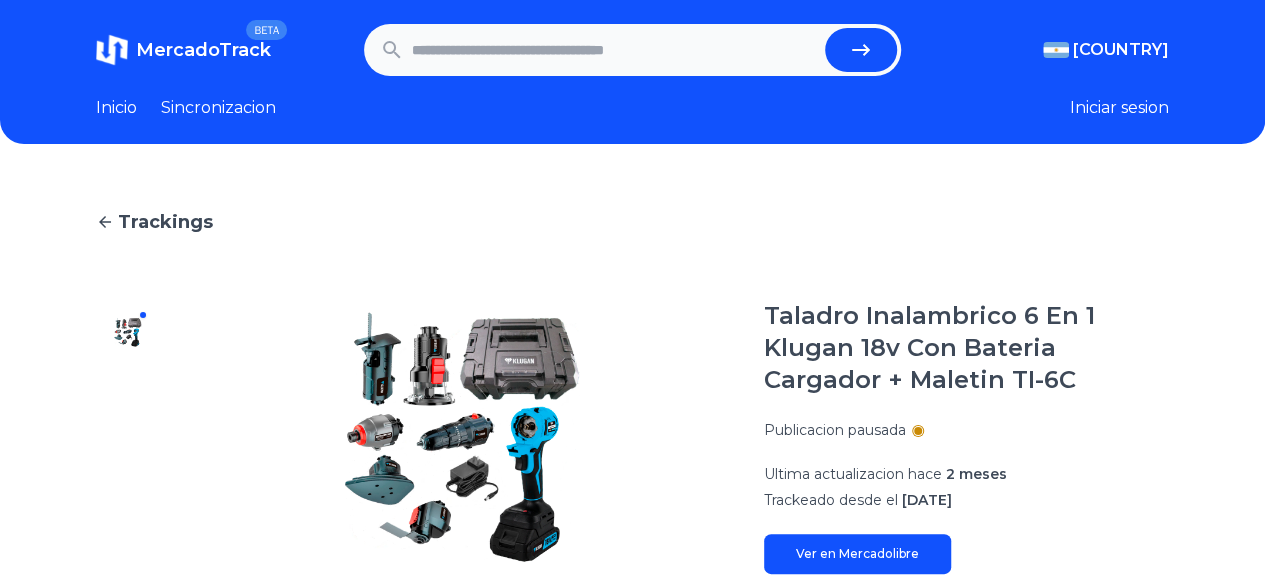 click on "MercadoTrack" at bounding box center (203, 50) 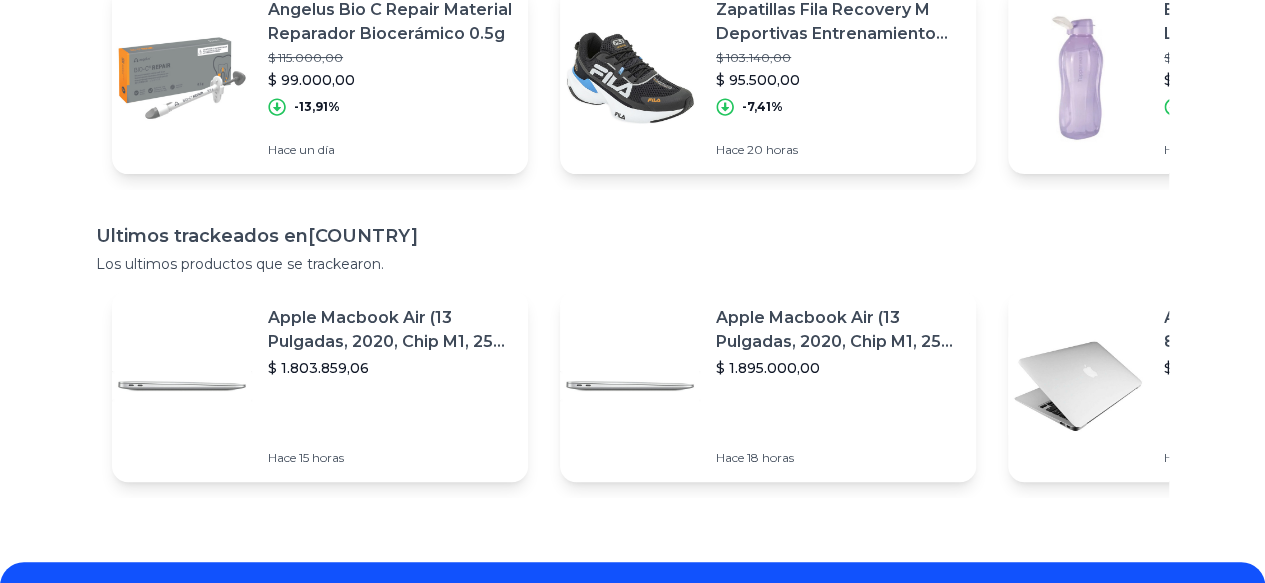 scroll, scrollTop: 300, scrollLeft: 0, axis: vertical 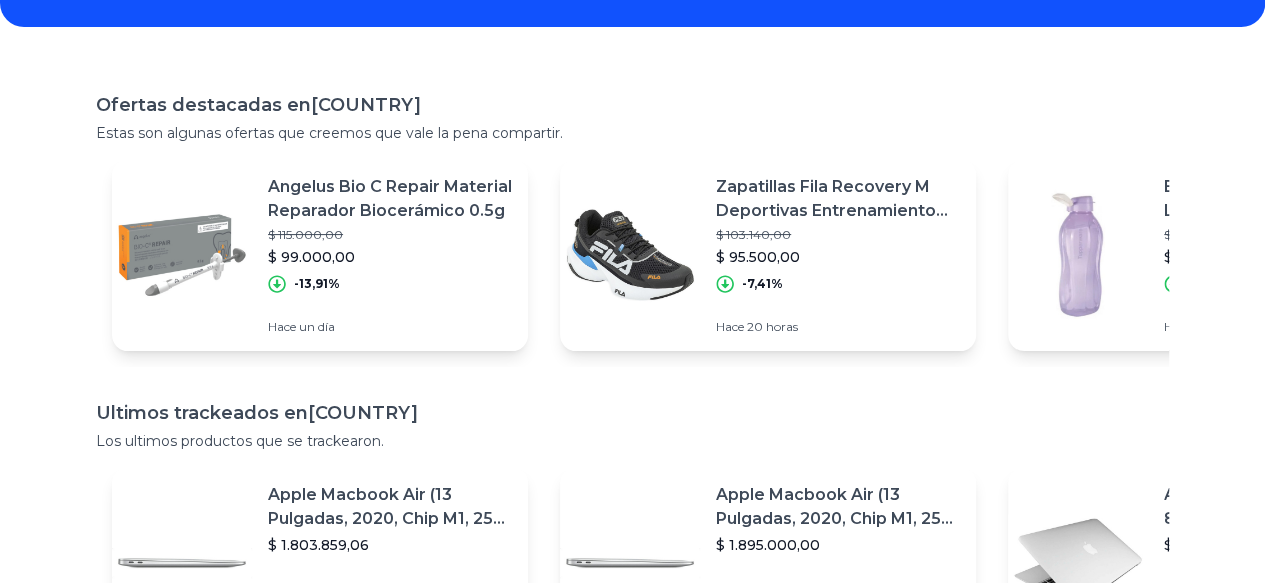 click on "Ofertas destacadas en  Argentina Estas son algunas ofertas que creemos que vale la pena compartir. Angelus Bio C Repair Material Reparador Biocerámico 0.5g $ 115.000,00 $ 99.000,00 -13,91% Hace   un día Zapatillas Fila Recovery M Deportivas Entrenamiento Asfl70 $ 103.140,00 $ 95.500,00 -7,41% Hace   20 horas Botella. Eco Twist Con Pico 2 Lts. Tupperware $ 36.190,00 $ 34.380,50 -5% Hace   un día Bermuda Urban Luxury Dry. Envío Gratis!!! $ 54.498,90 $ 49.999,00 -8,26% Hace   un día Film Stretch Negro 10cm Calidad Premium Pack $ 41.965,00 $ 36.088,00 -14% Hace   un día Amortiguador Trasero Peugeot 508 10/... Corven $ 93.796,00 $ 91.147,00 -2,82% Hace   16 horas Hidrolavadora Daihatsu Hc2200 2200w 170bar Alta Presión $ 497.421,35 $ 434.746,26 -12,6% Hace   un día Short Calza Run It. Envío Gratis !!! $ 52.248,95 $ 49.999,00 -4,31% Hace   un día Notebook Lenovo Ideapad Slim 15.6 Intel I3 8gb Ram 256gb Ssd Color Arctic Grey $ 739.999,00 $ 715.999,00 -3,24% Hace   20 horas $ 225.326,25" at bounding box center (632, 383) 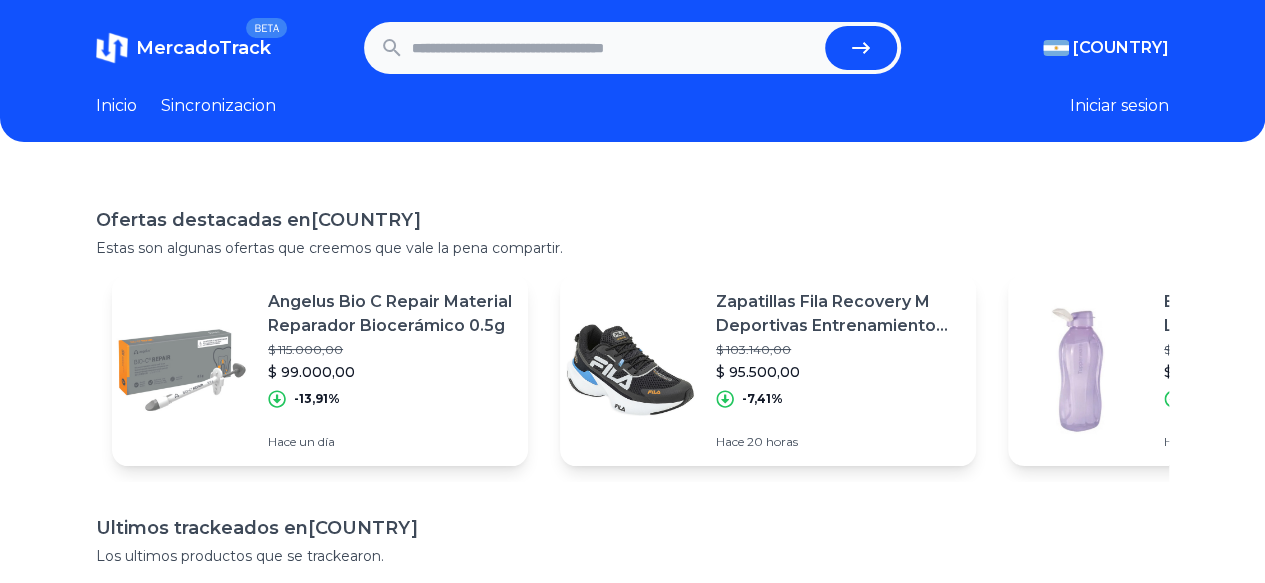 scroll, scrollTop: 0, scrollLeft: 0, axis: both 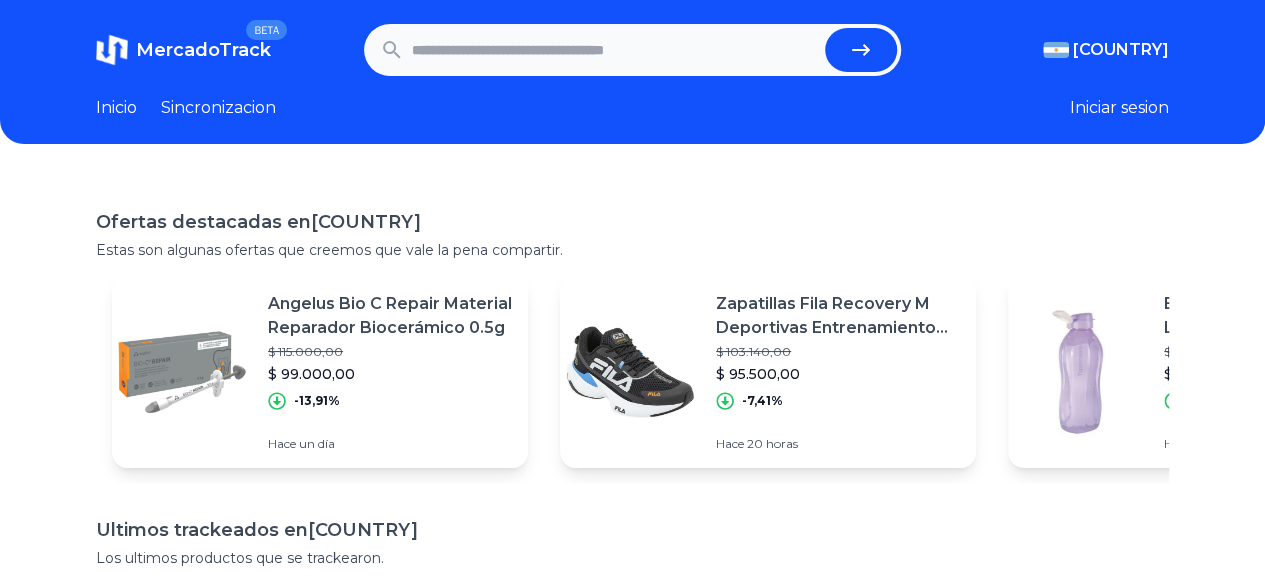 click on "Sincronizacion" at bounding box center [218, 108] 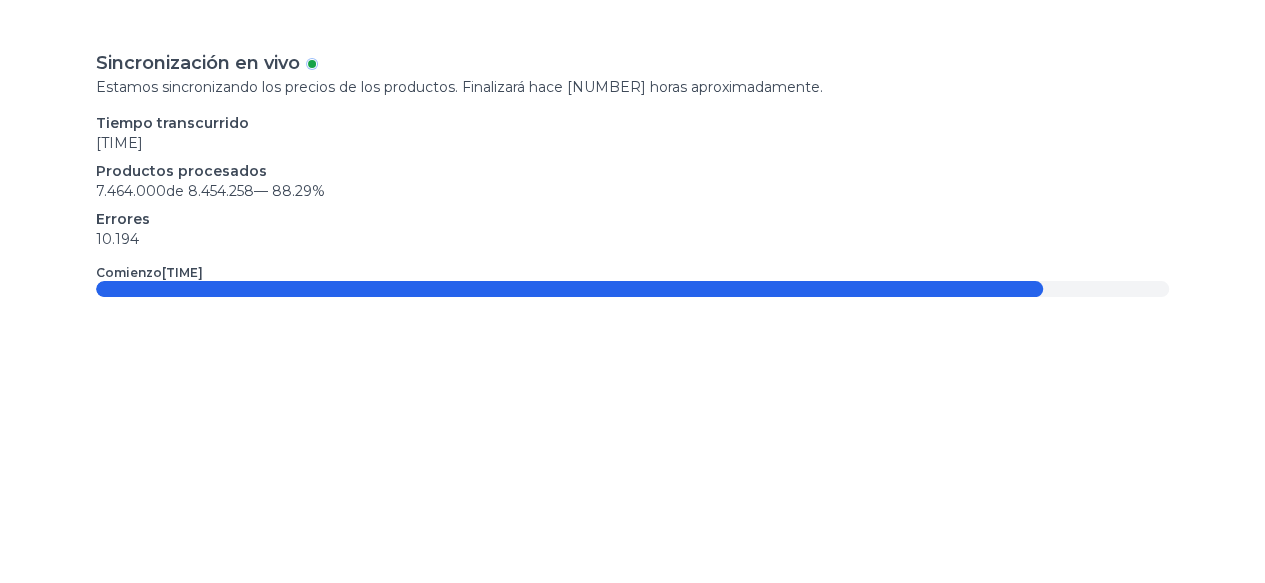 scroll, scrollTop: 200, scrollLeft: 0, axis: vertical 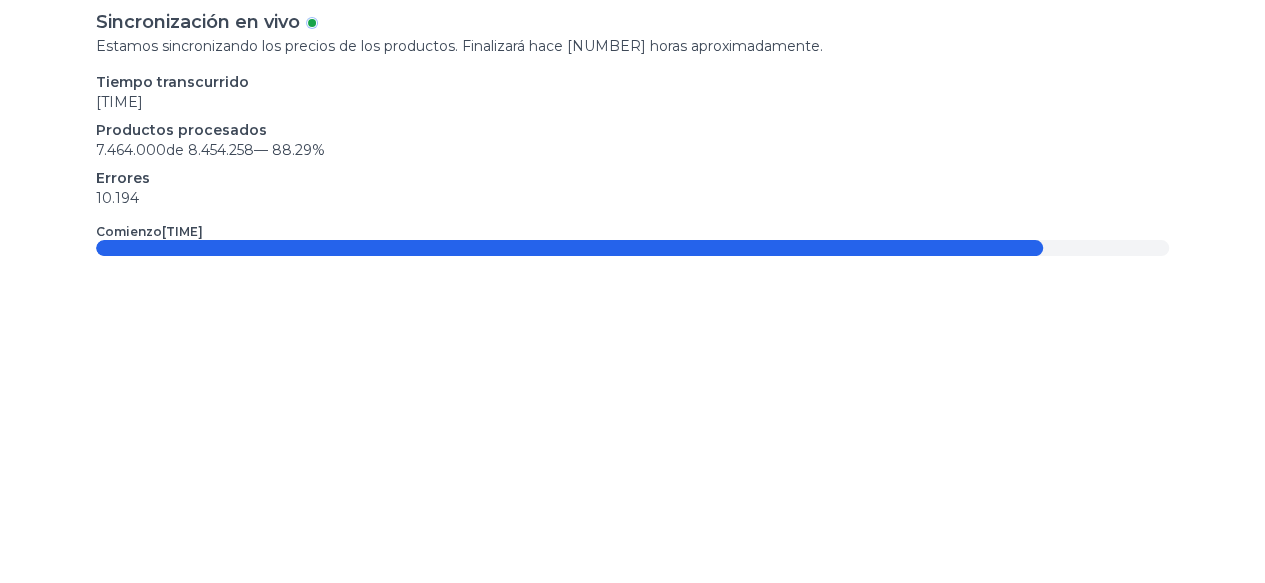 click at bounding box center [569, 248] 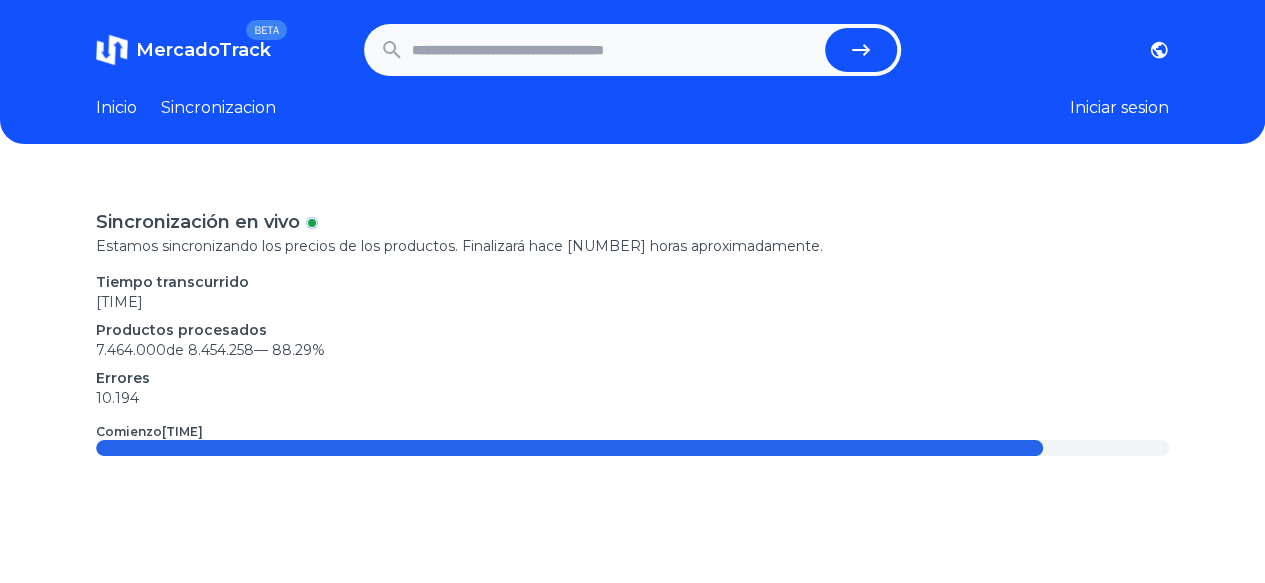scroll, scrollTop: 0, scrollLeft: 0, axis: both 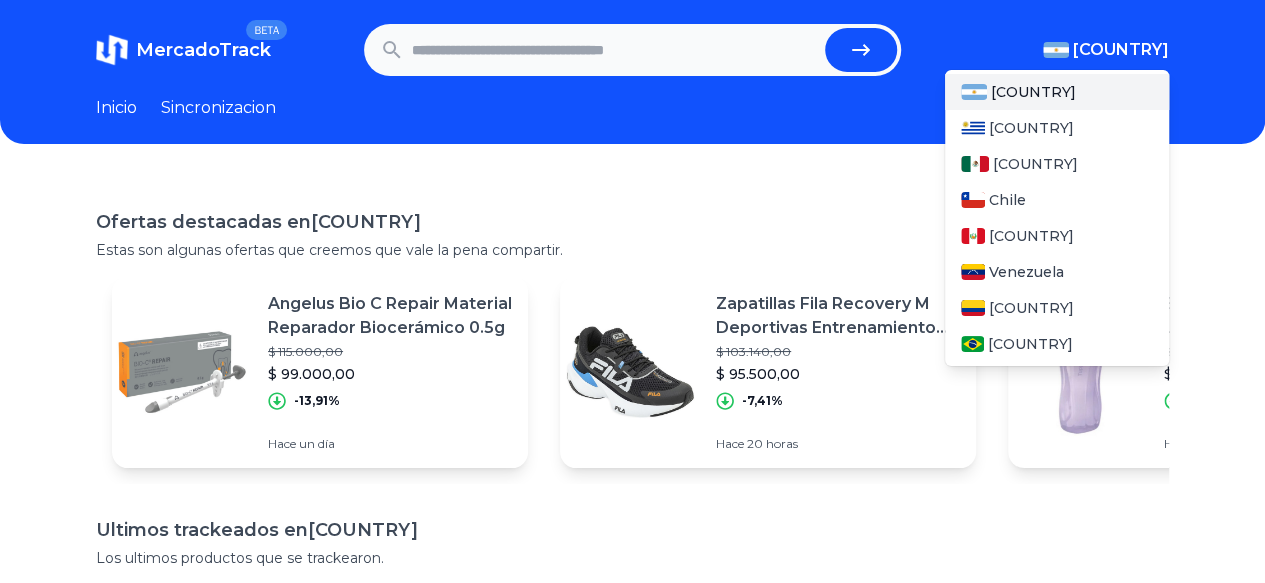 click on "[COUNTRY]" at bounding box center [1033, 92] 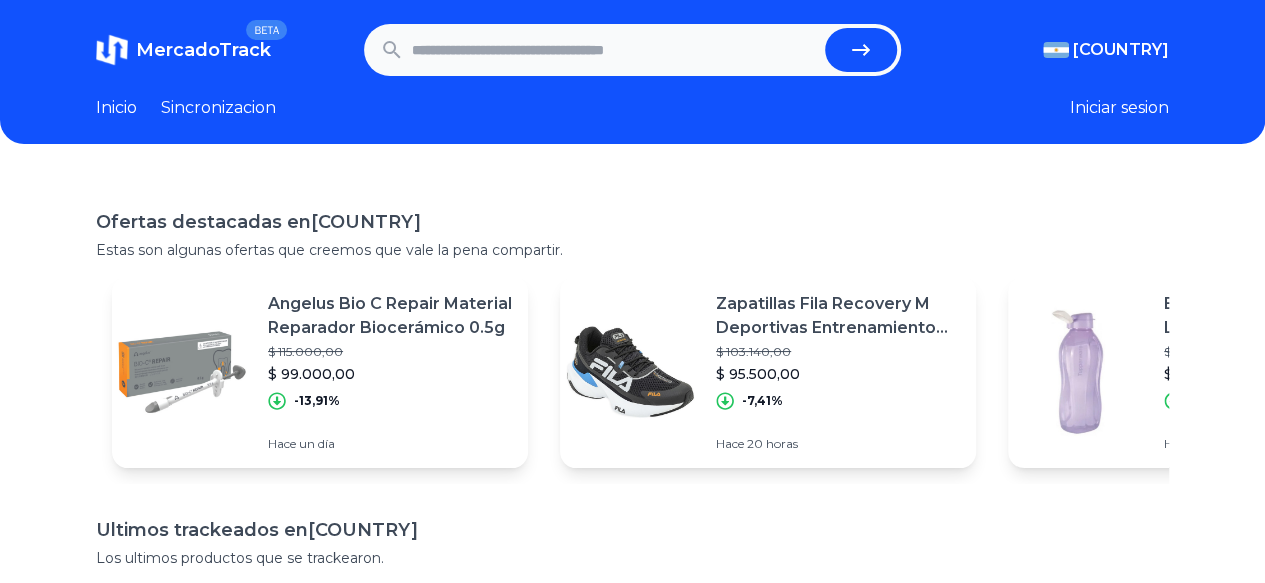 click on "Iniciar sesion" at bounding box center [1119, 108] 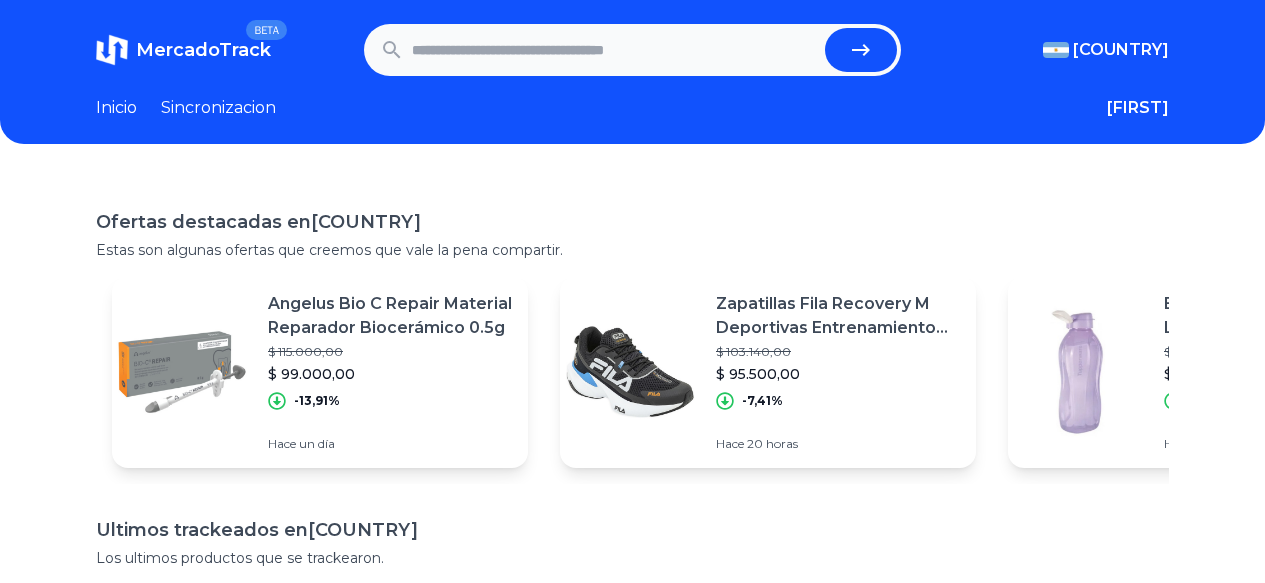 scroll, scrollTop: 0, scrollLeft: 0, axis: both 